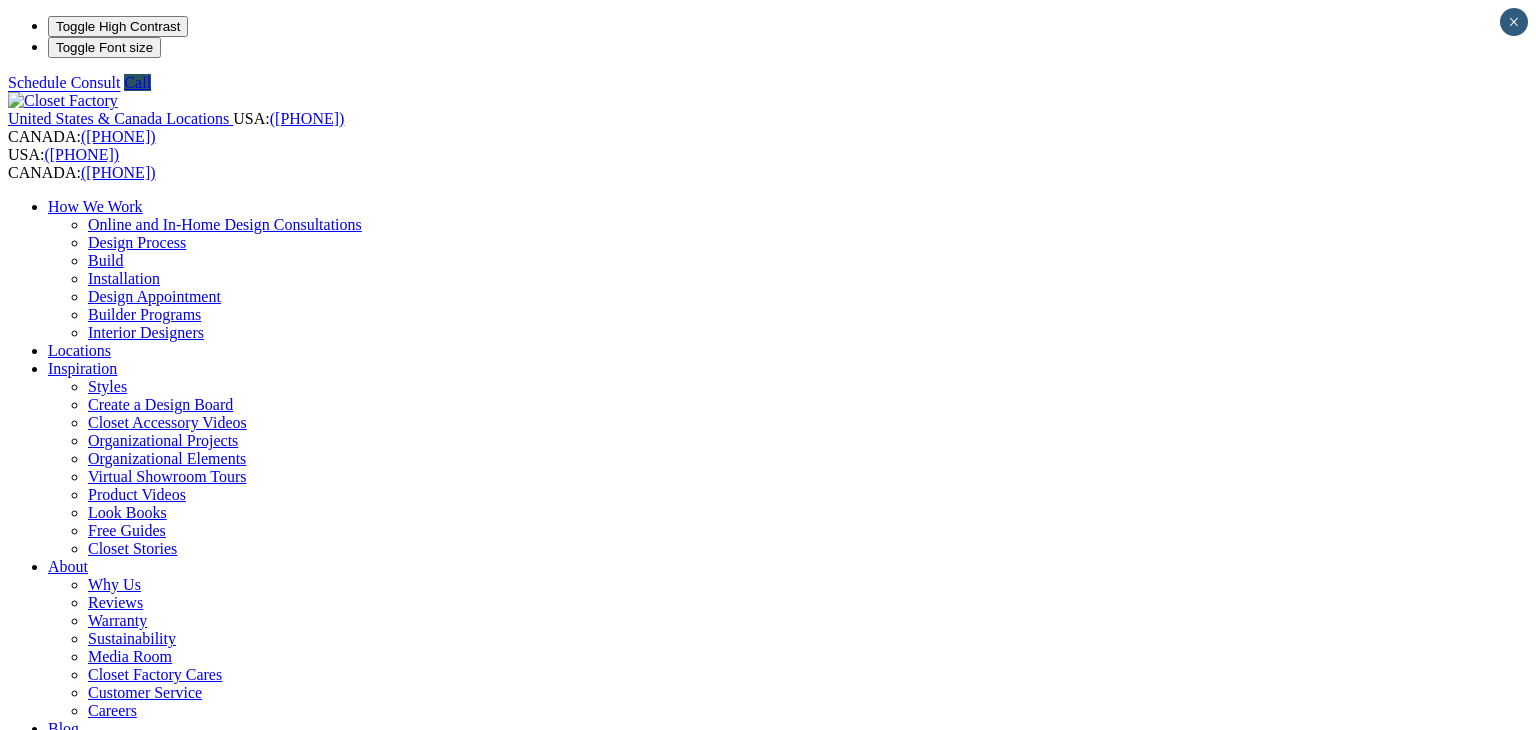 scroll, scrollTop: 0, scrollLeft: 0, axis: both 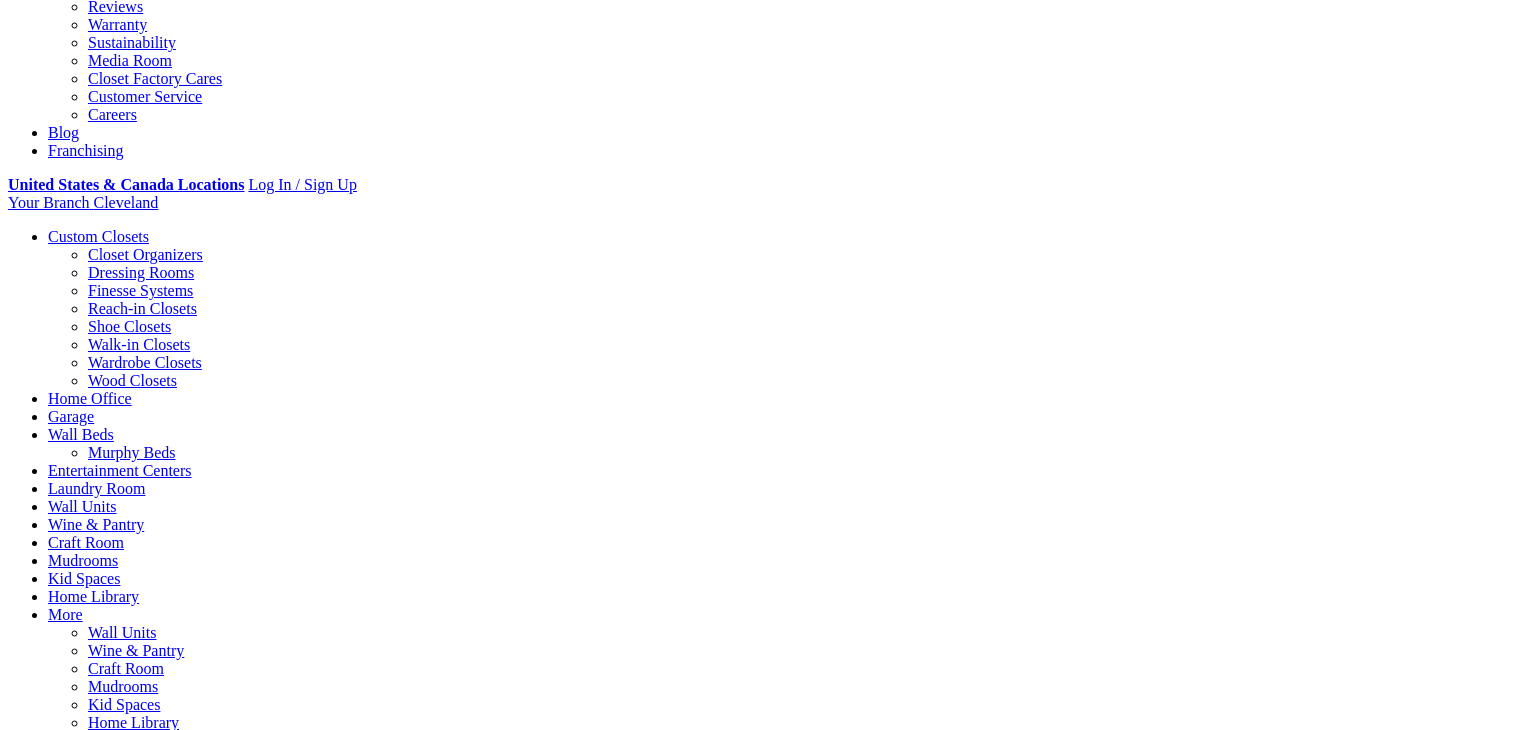 click at bounding box center [1508, 4817] 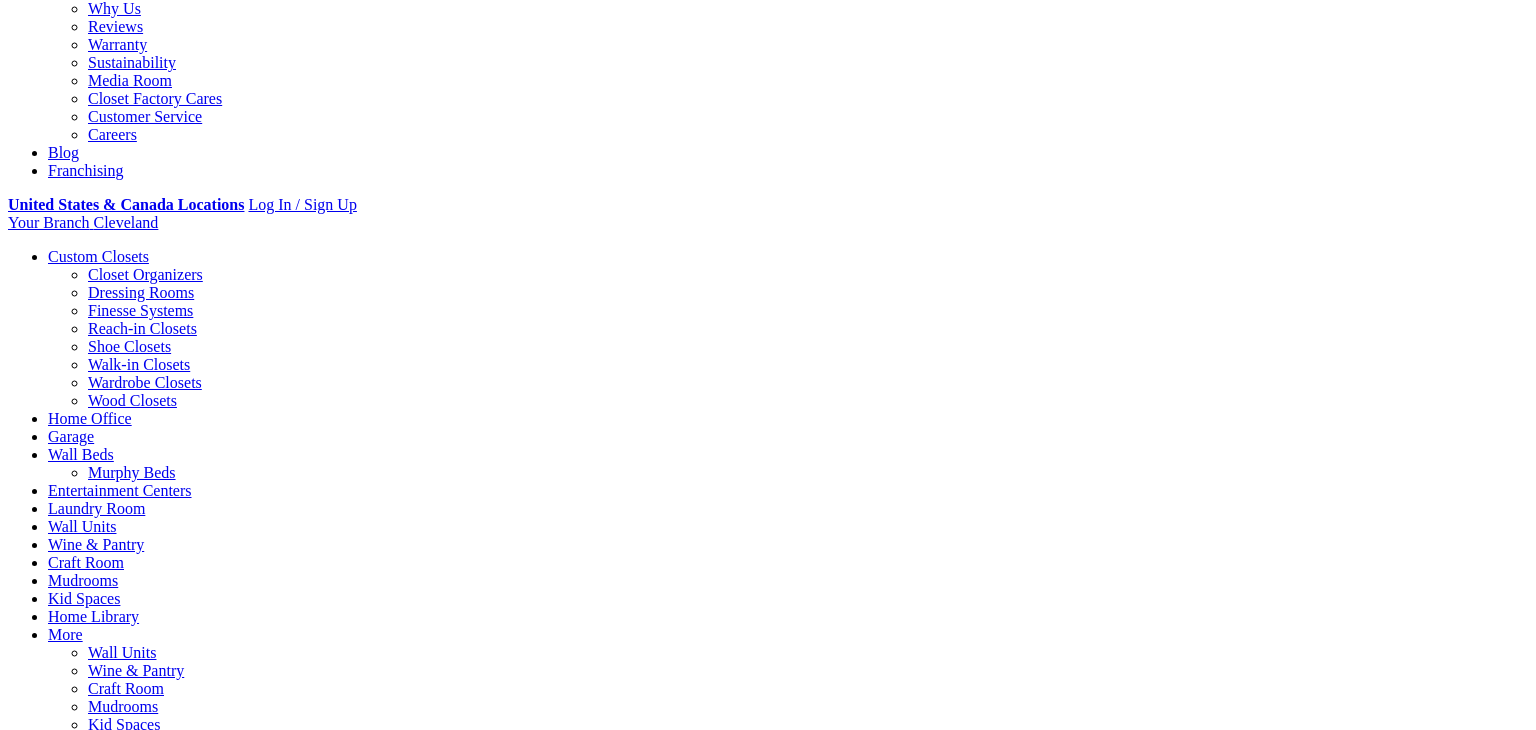scroll, scrollTop: 579, scrollLeft: 0, axis: vertical 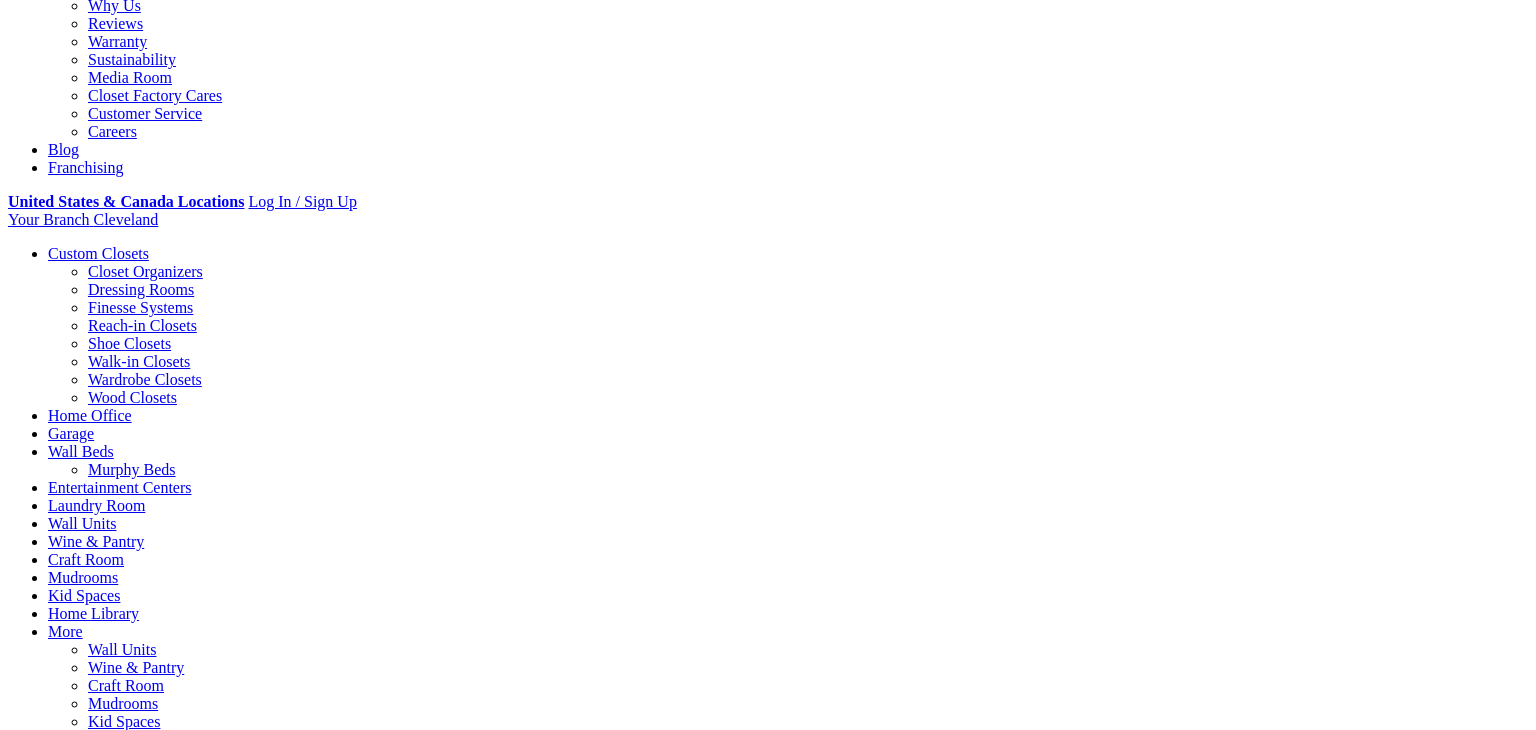 click on "×" at bounding box center [145, 7112] 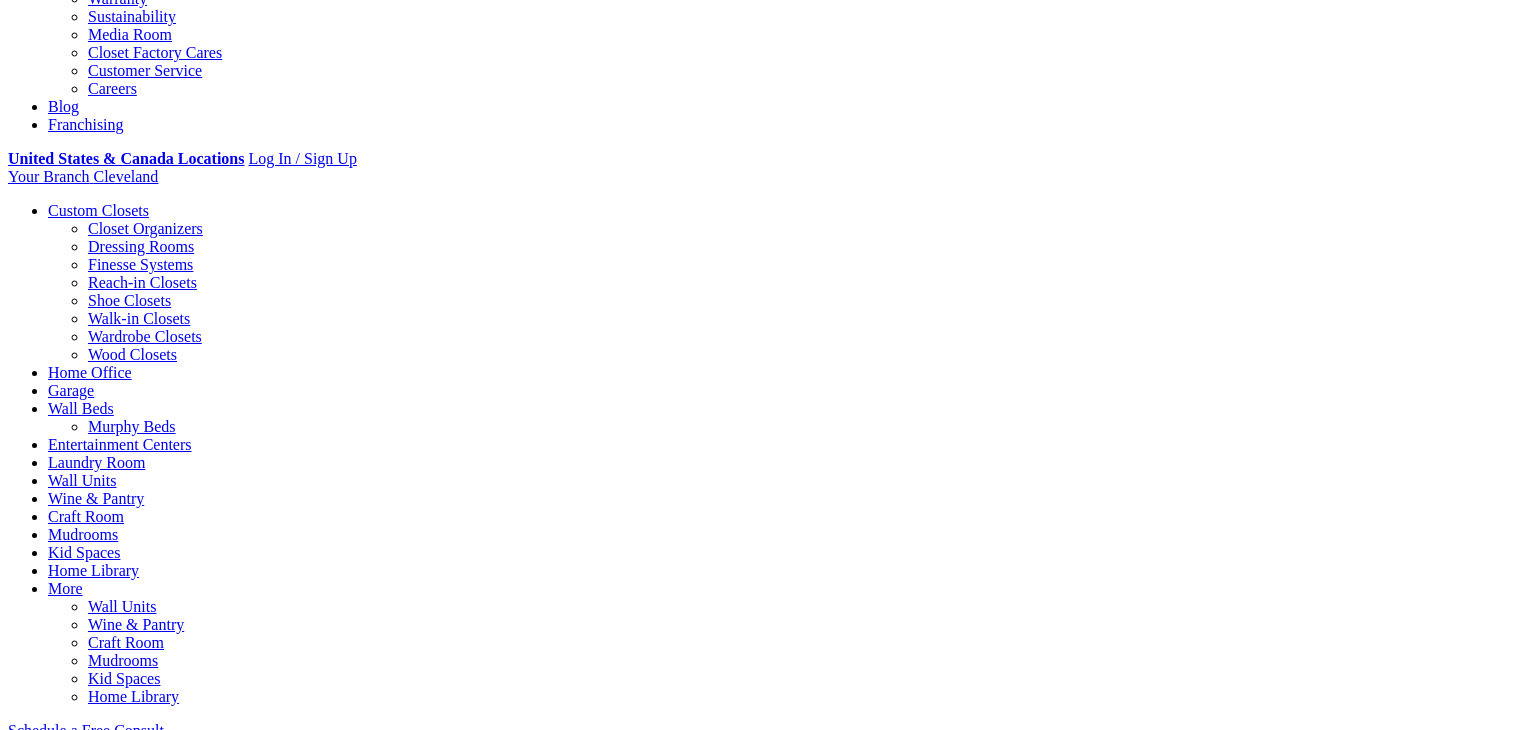 scroll, scrollTop: 0, scrollLeft: 0, axis: both 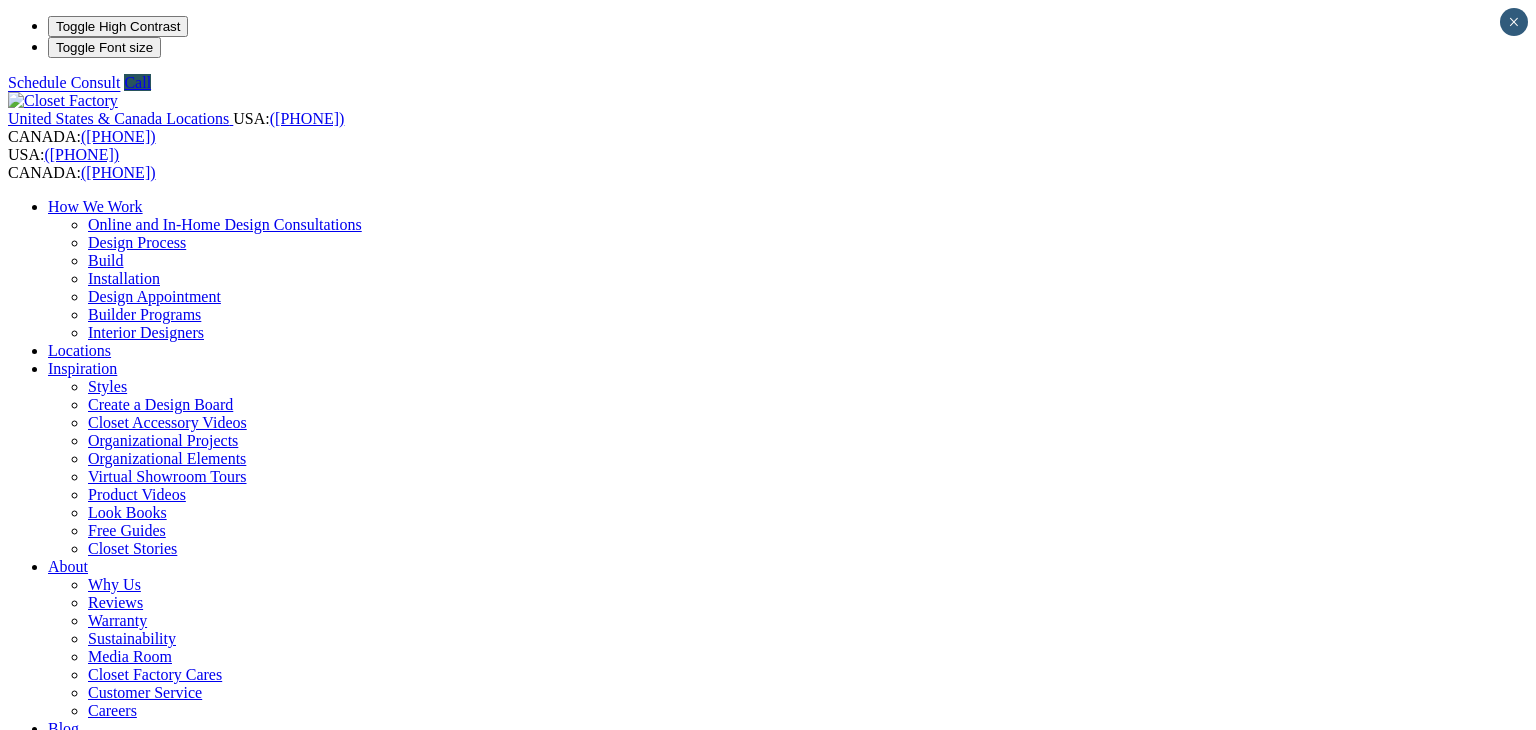 click on "Home Office" at bounding box center (90, 994) 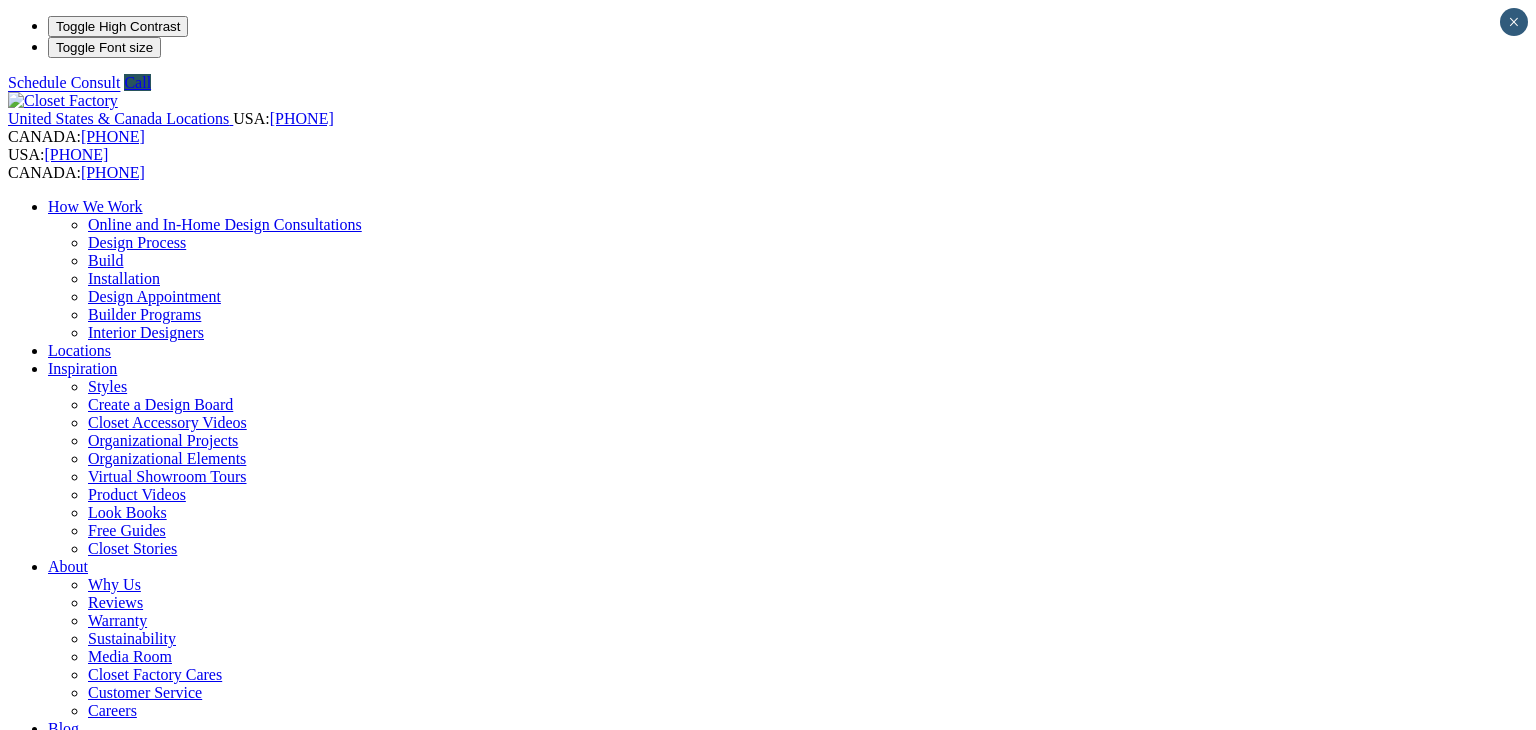 scroll, scrollTop: 0, scrollLeft: 0, axis: both 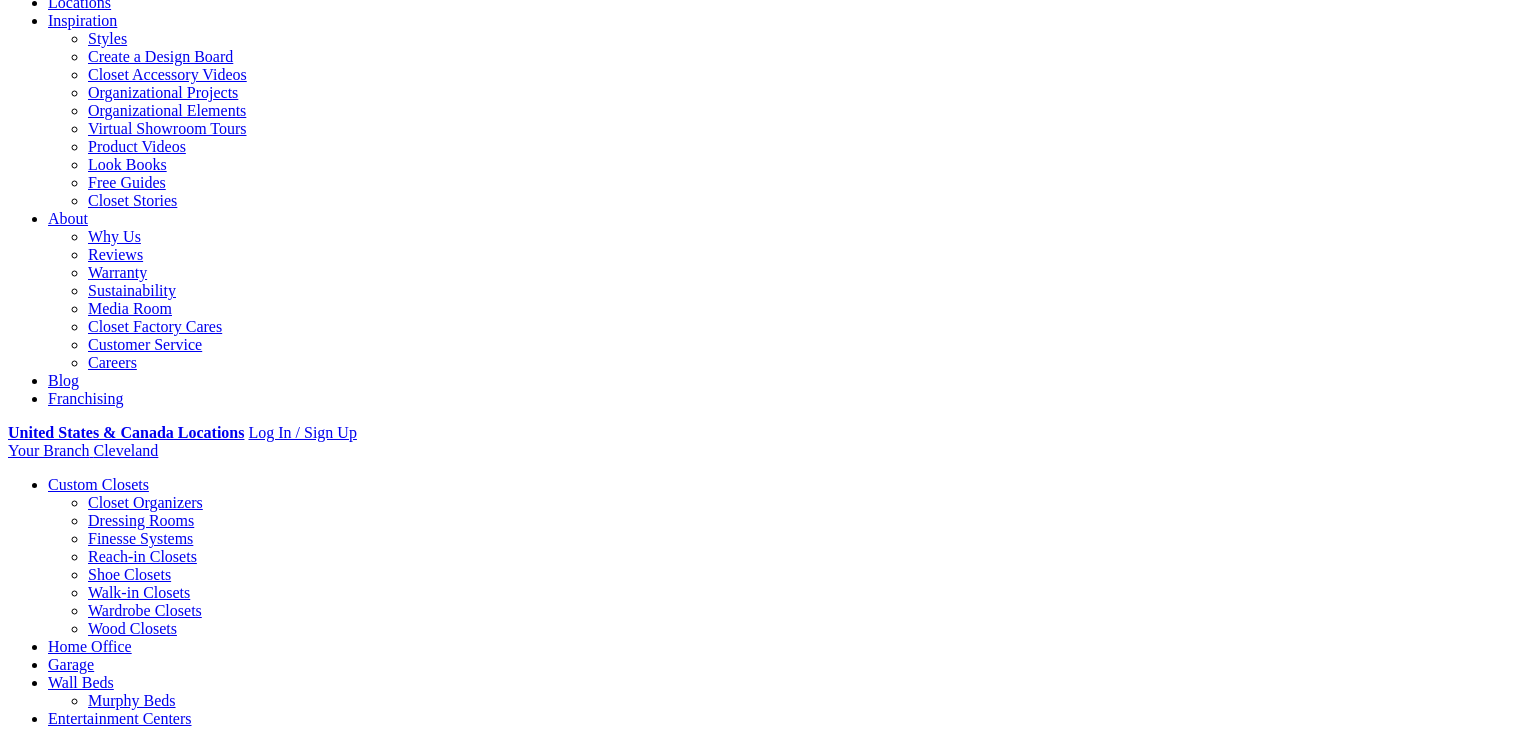 click on "Gallery" at bounding box center [111, 2139] 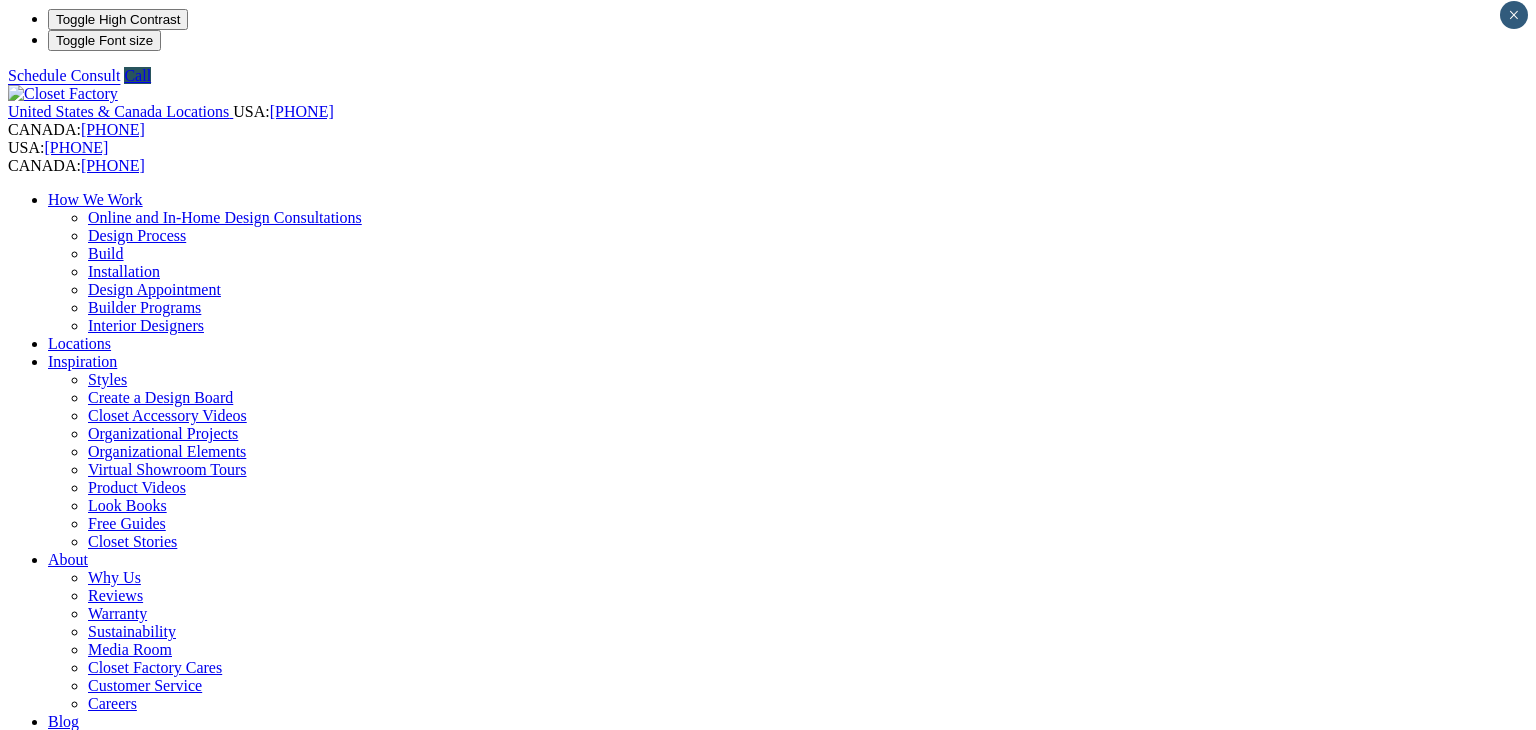 scroll, scrollTop: 8, scrollLeft: 0, axis: vertical 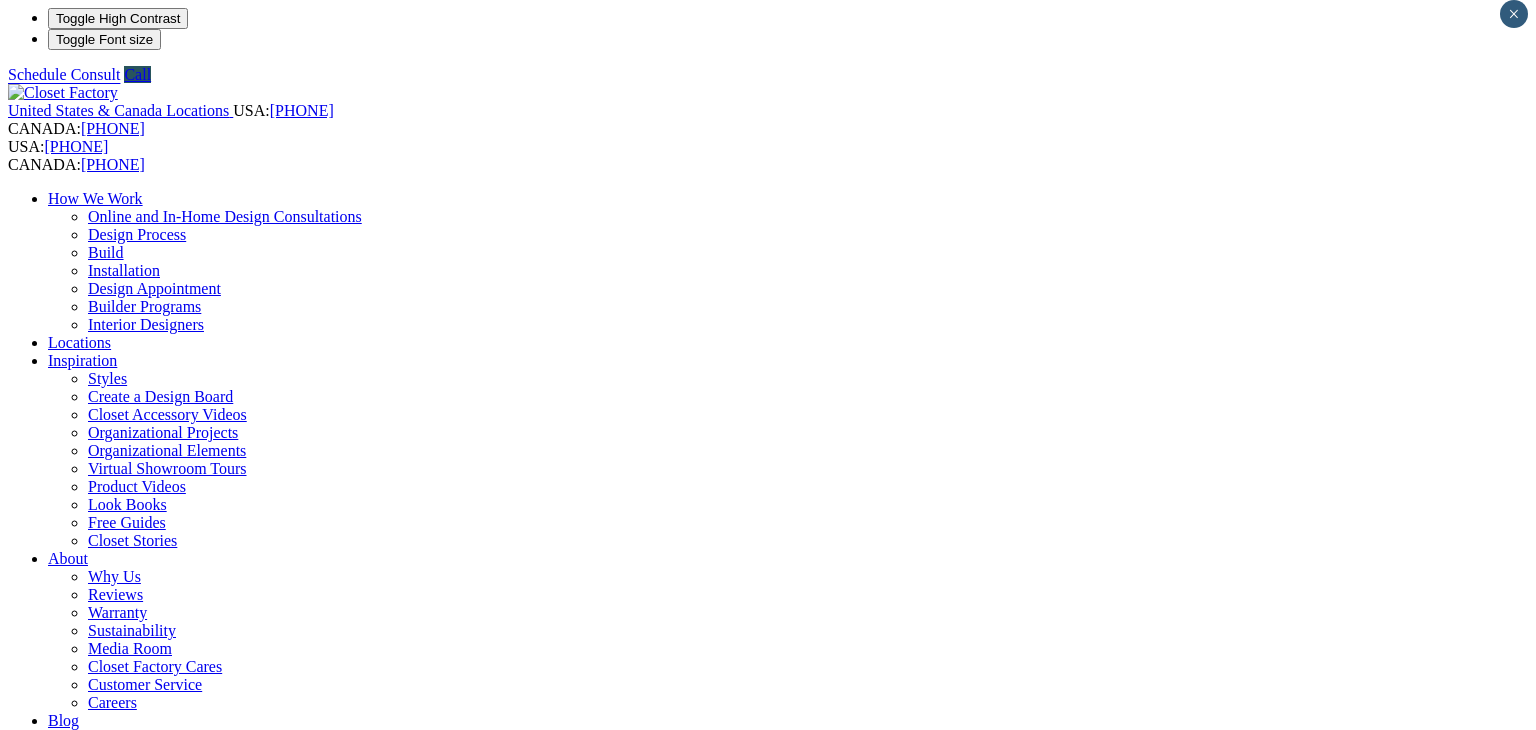 click on "Laundry Room" at bounding box center [96, 1058] 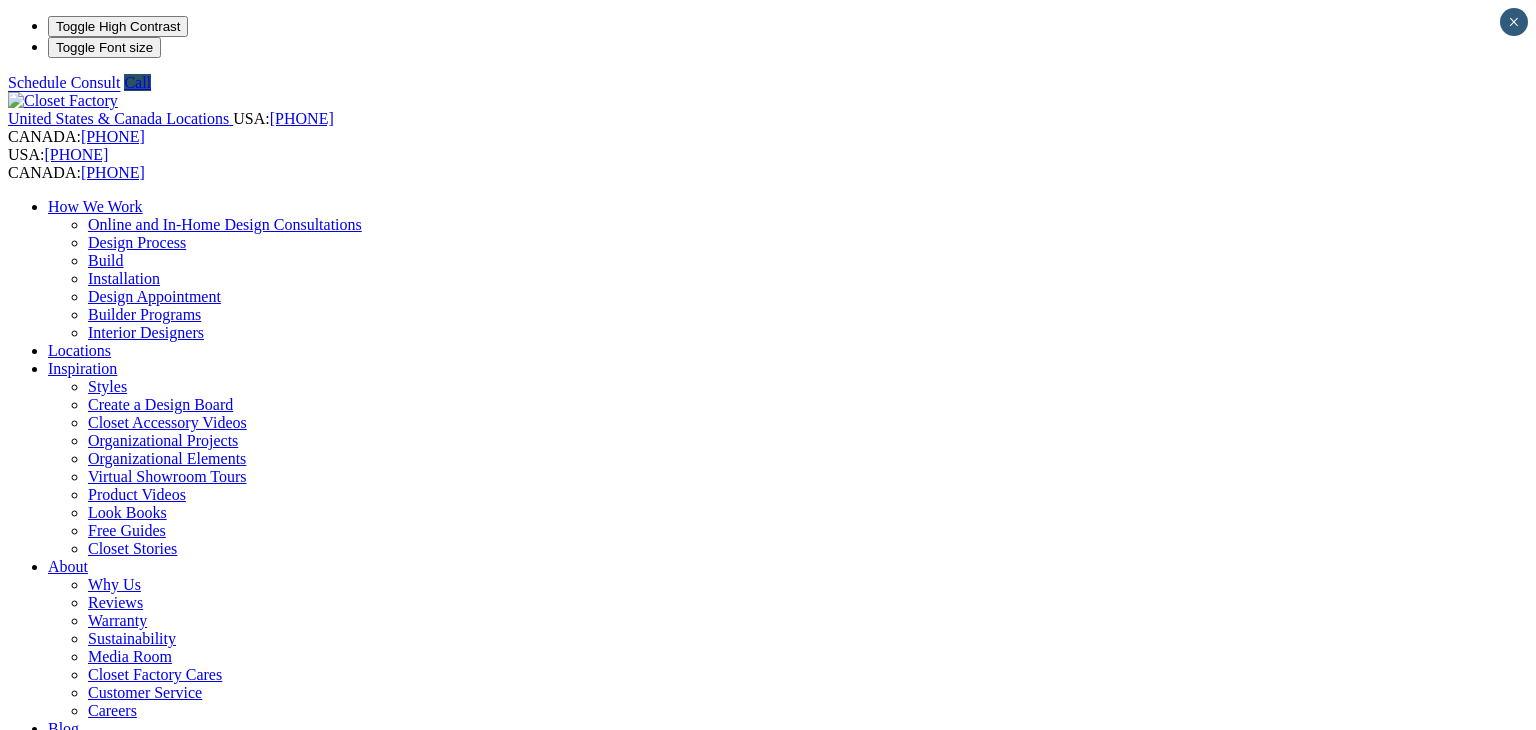 scroll, scrollTop: 0, scrollLeft: 0, axis: both 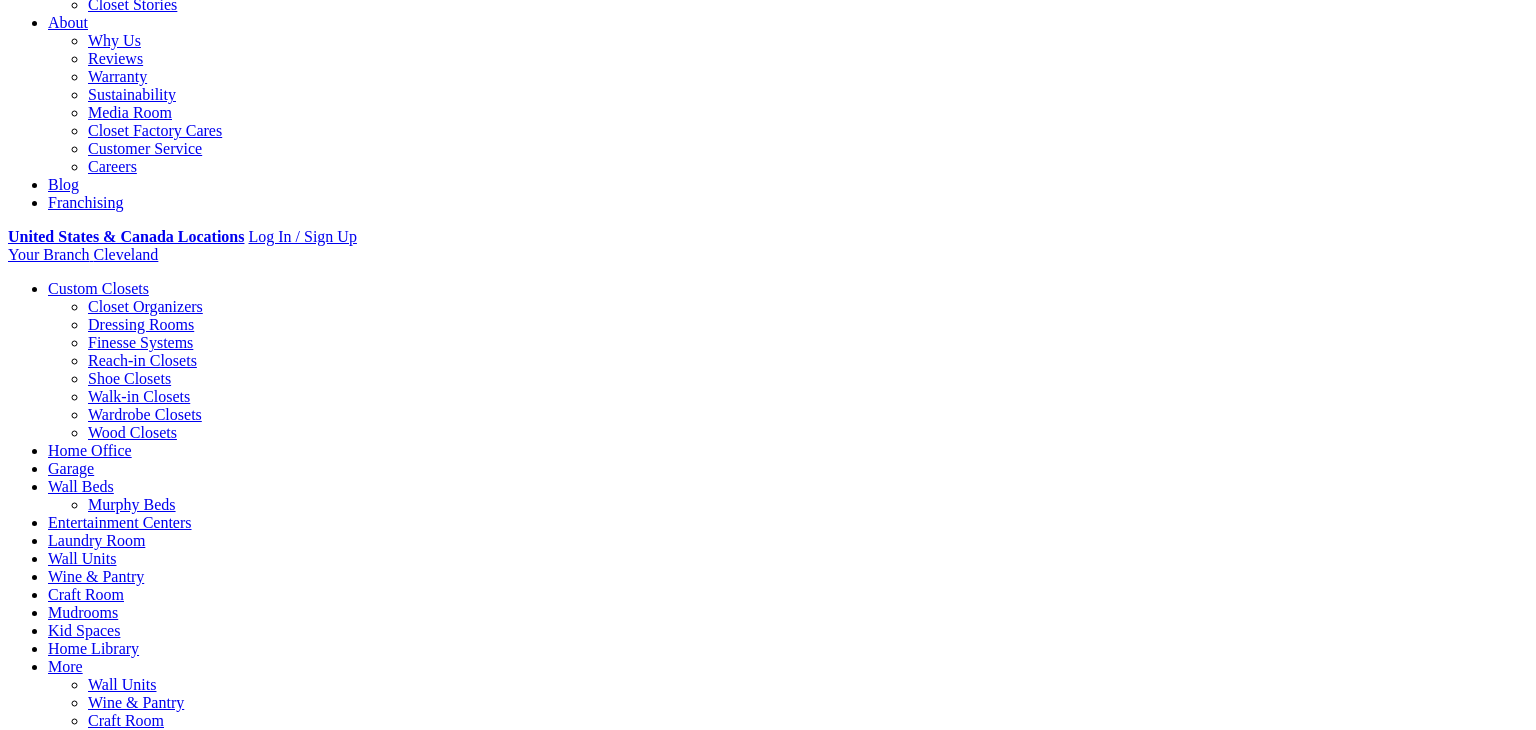 click on "Styles" at bounding box center [318, 1875] 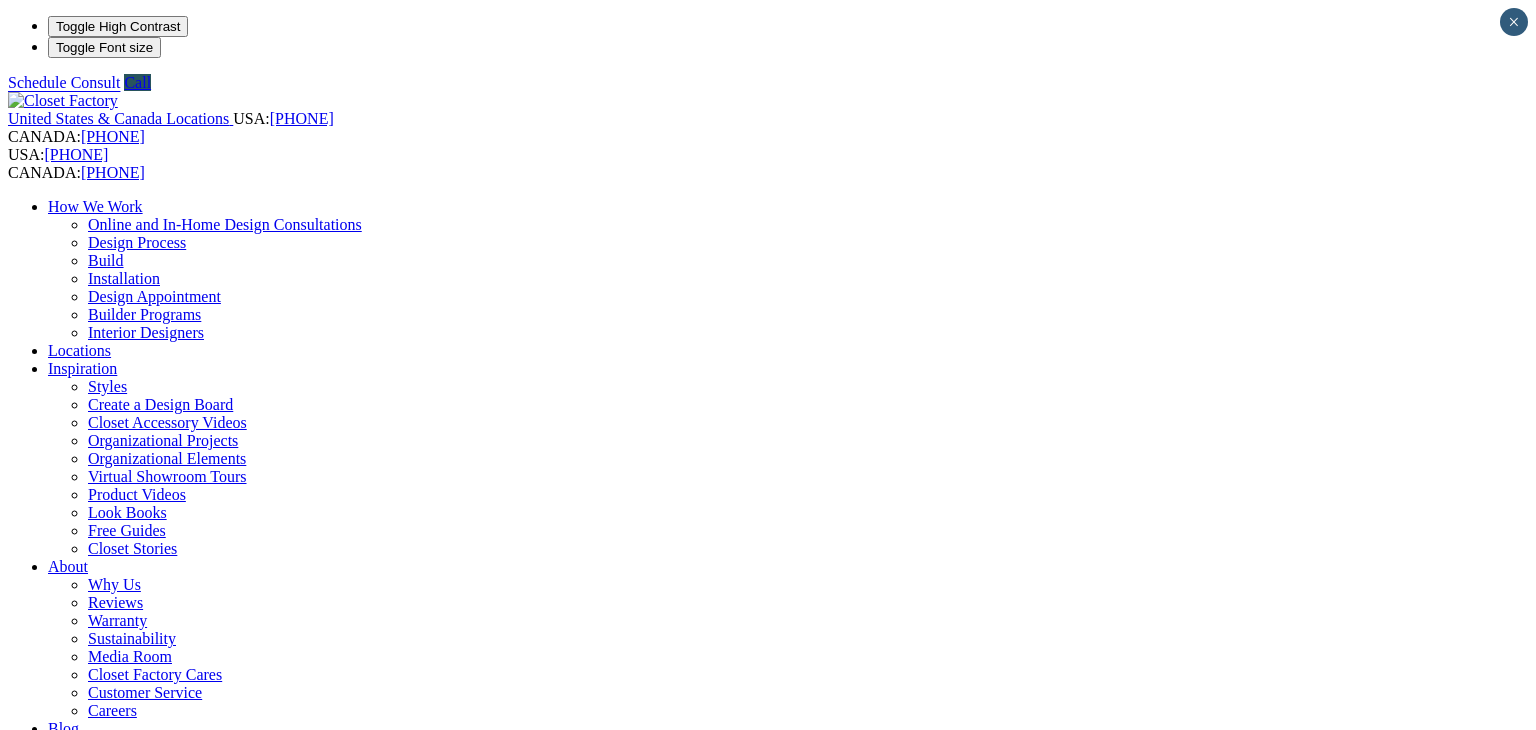 scroll, scrollTop: 0, scrollLeft: 0, axis: both 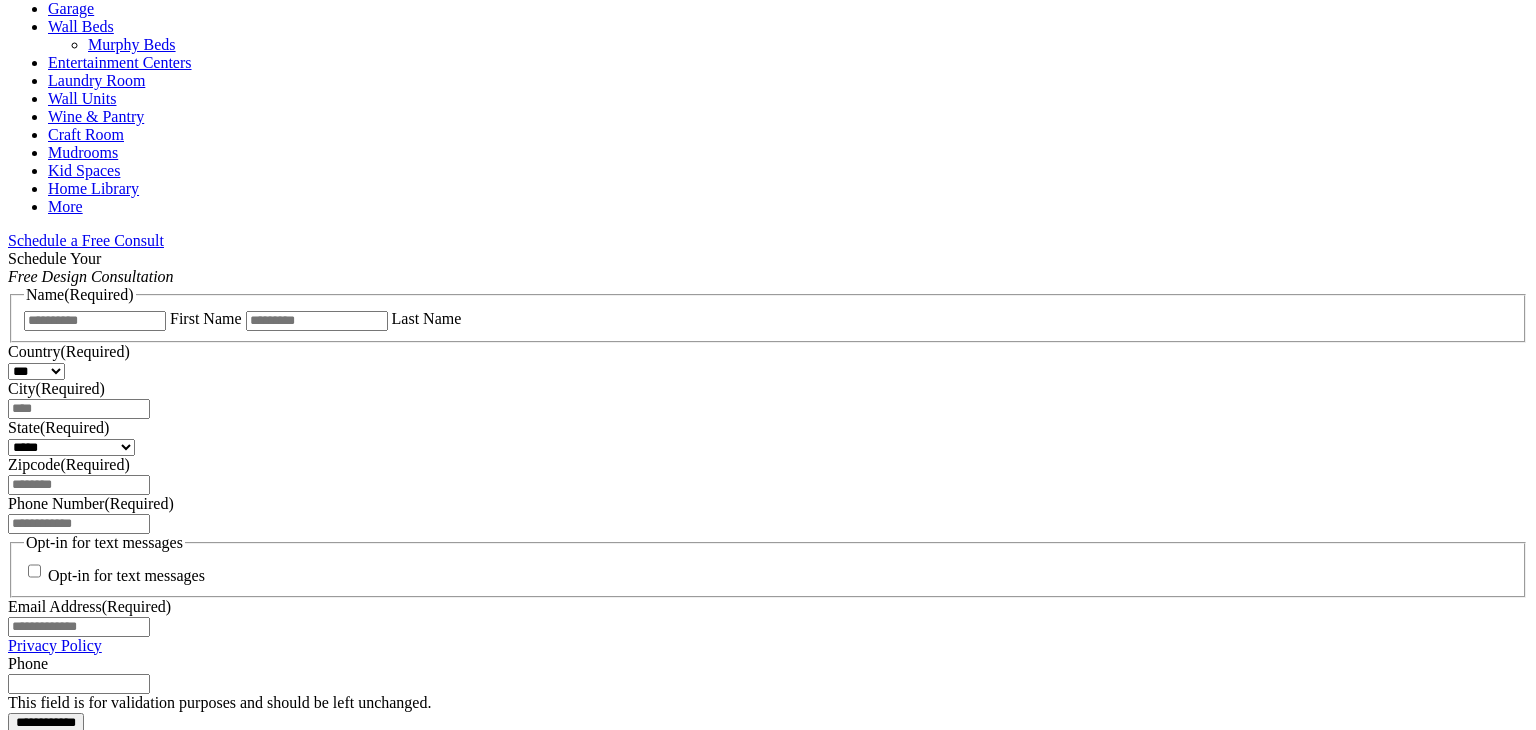 click on "Wall Units" at bounding box center (82, 98) 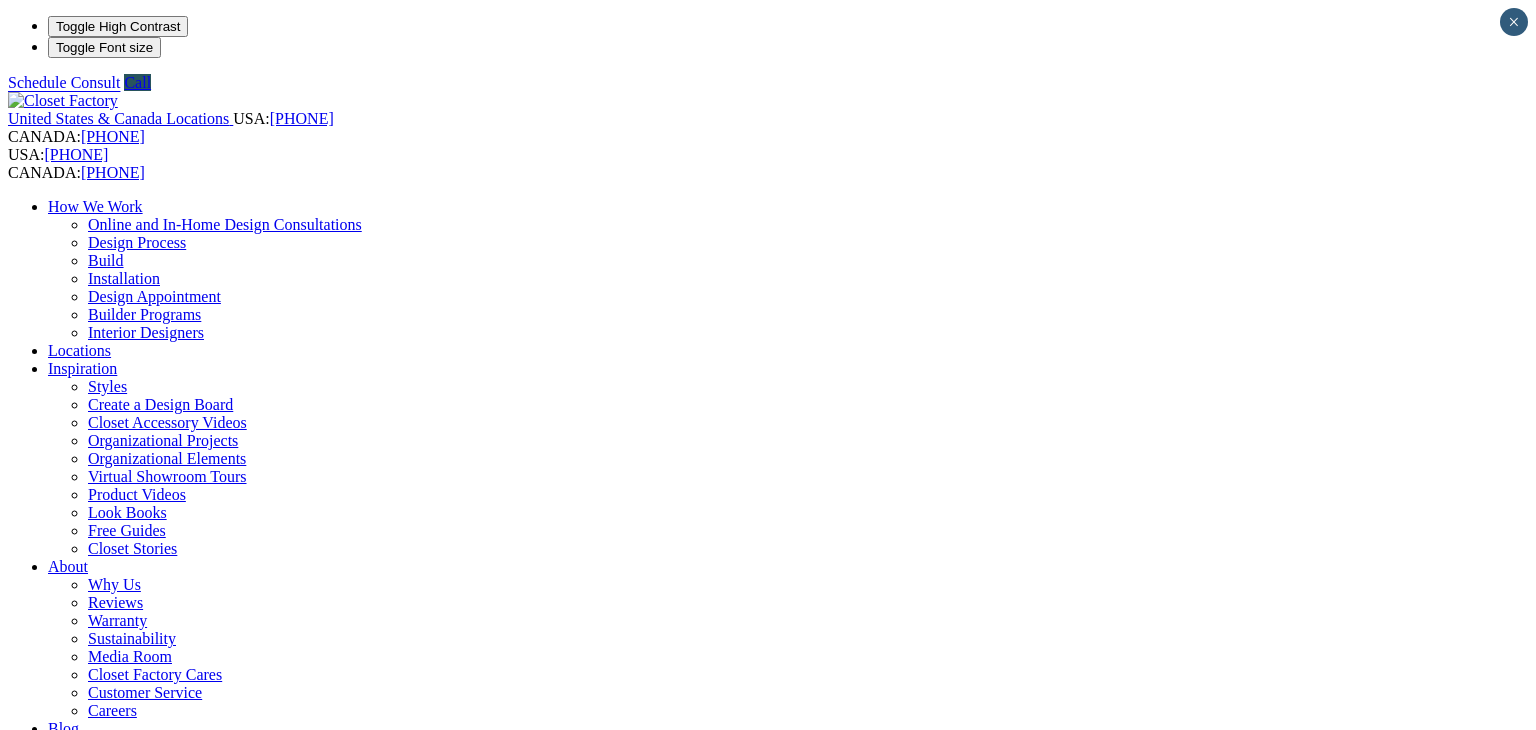 scroll, scrollTop: 0, scrollLeft: 0, axis: both 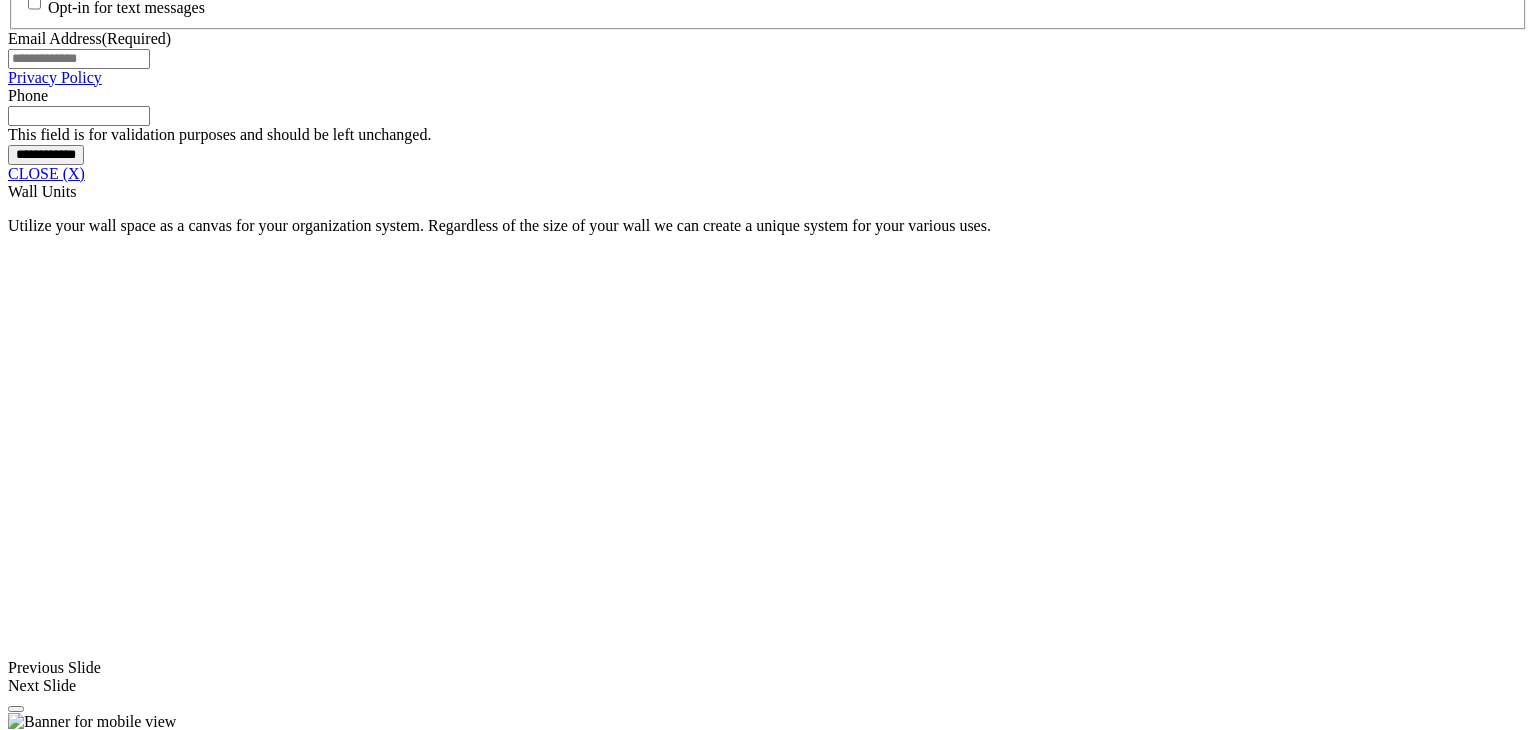 click on "**********" at bounding box center [768, -50] 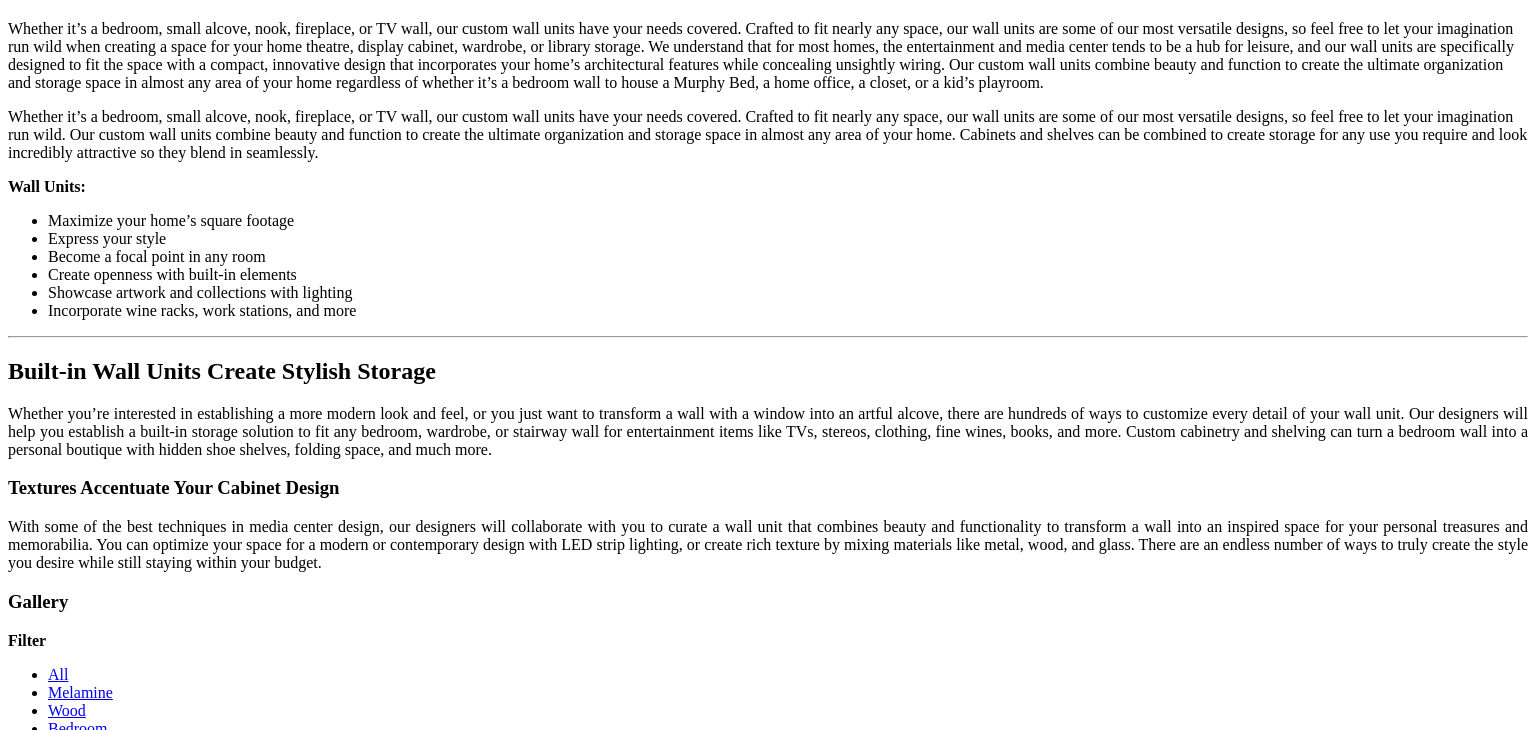 scroll, scrollTop: 1976, scrollLeft: 0, axis: vertical 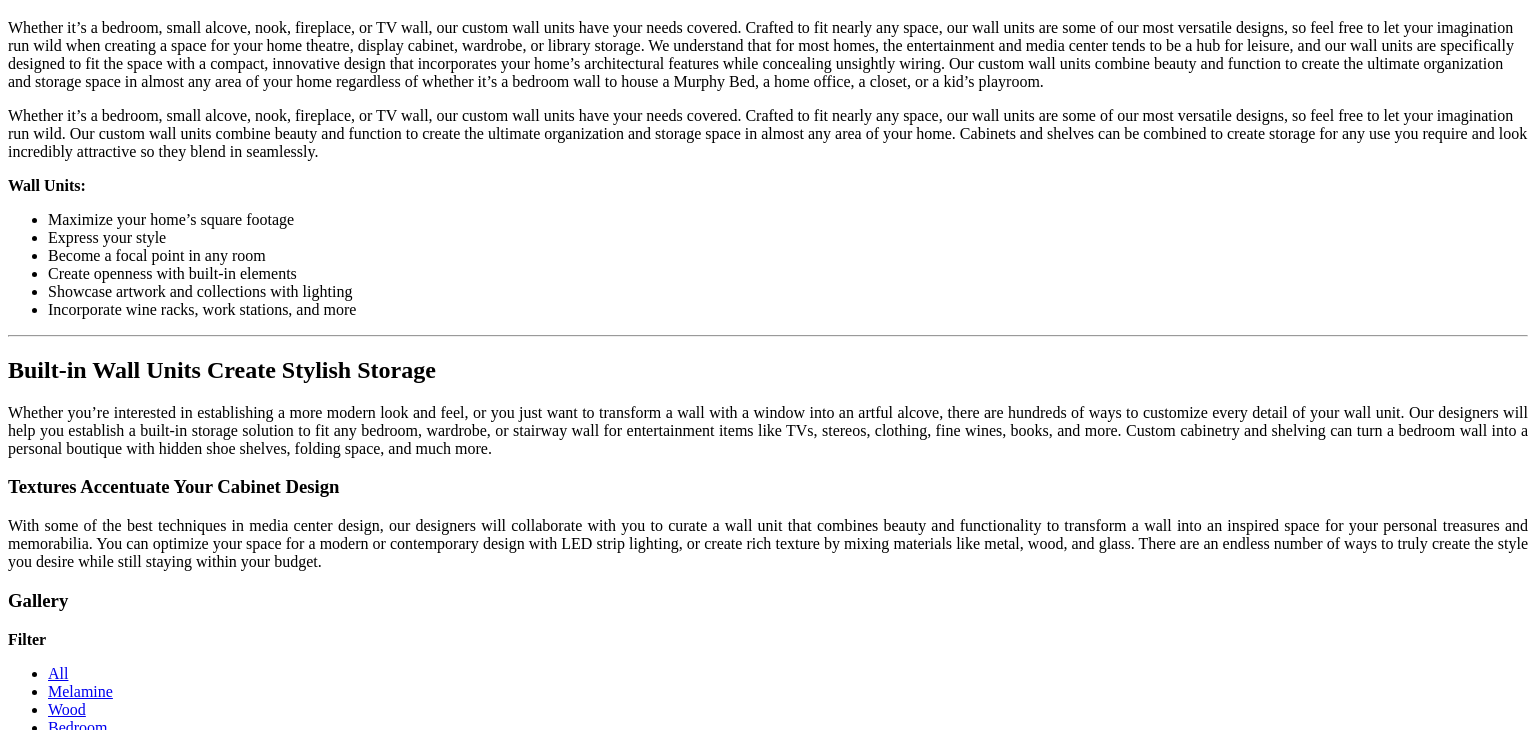 click at bounding box center (861, 1413) 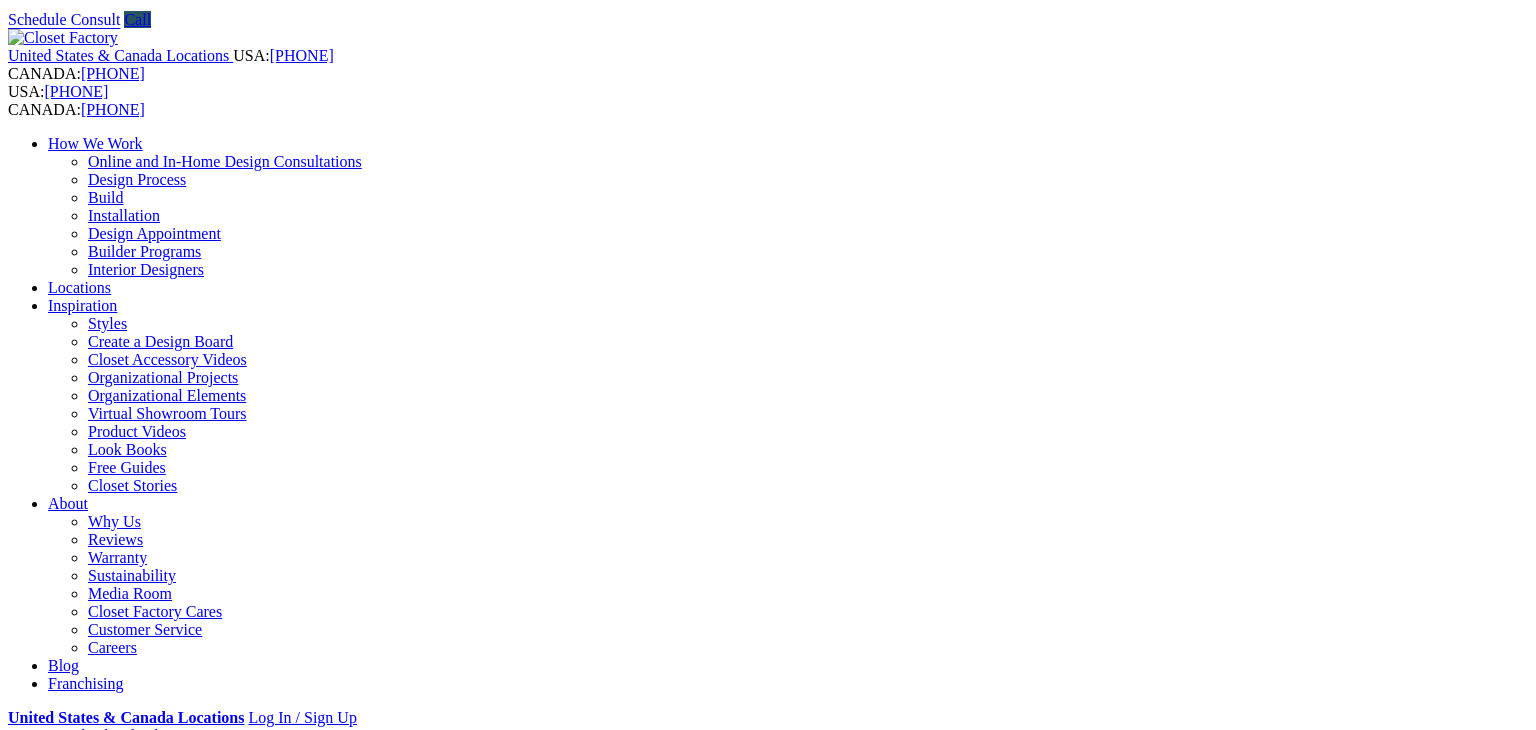 scroll, scrollTop: 0, scrollLeft: 0, axis: both 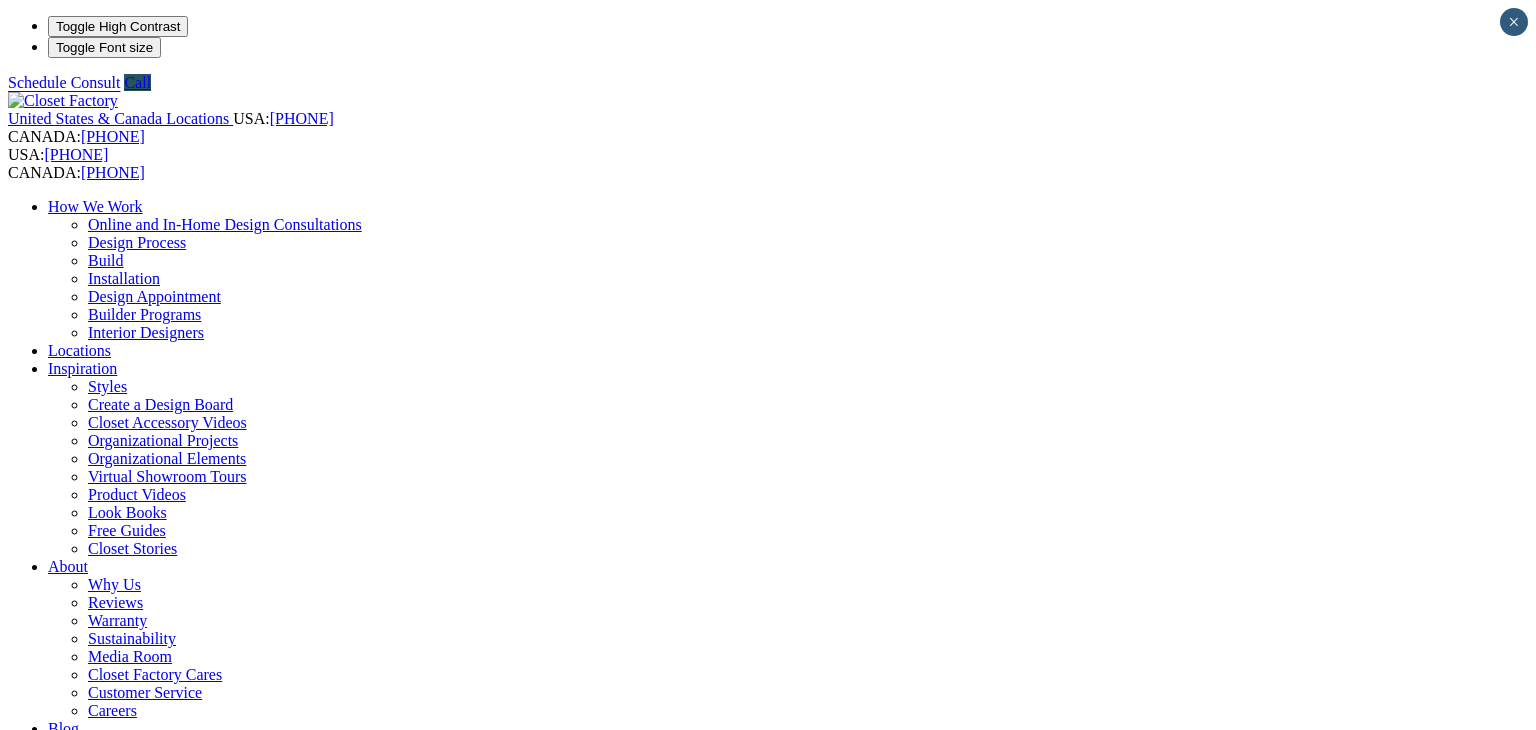 click on "Dressing Rooms" at bounding box center (141, 868) 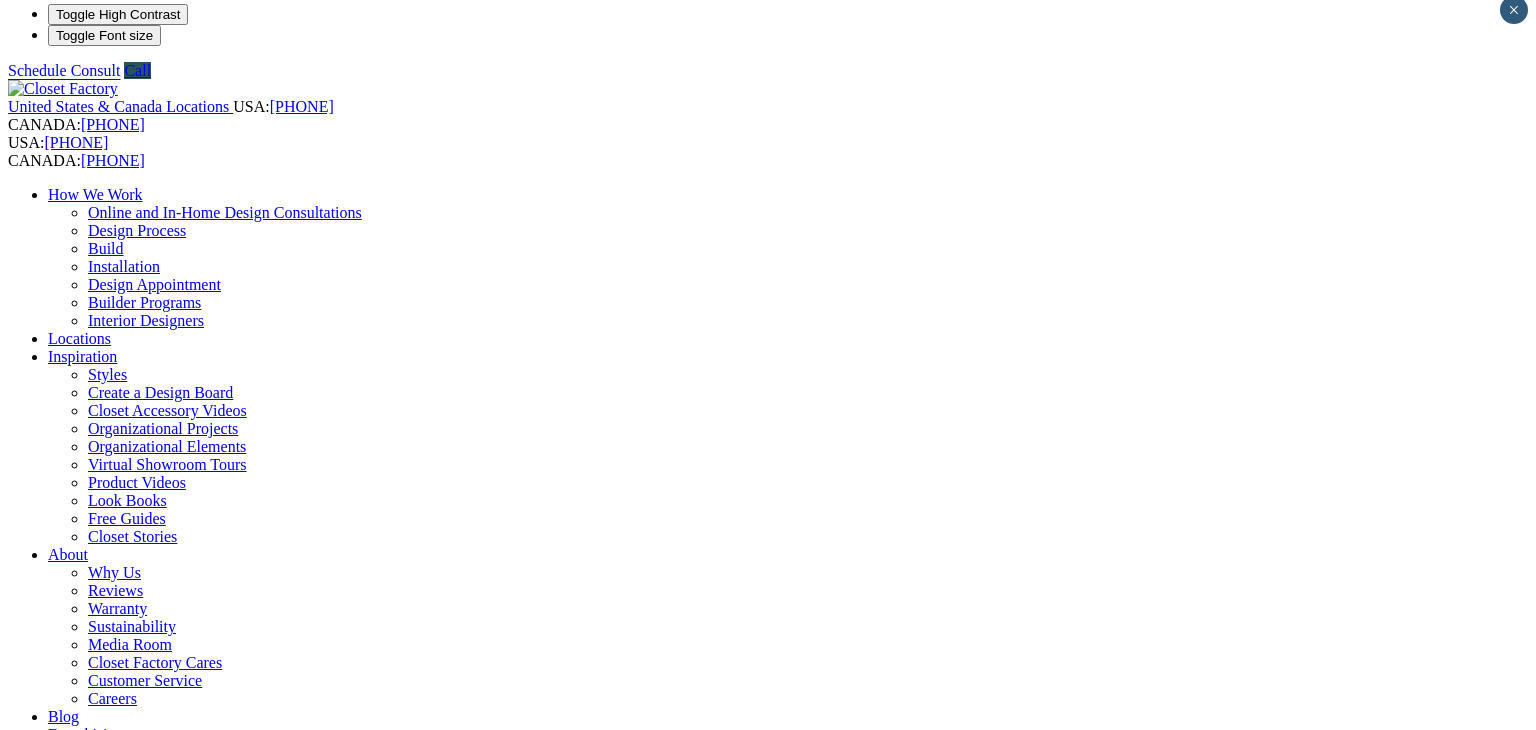 scroll, scrollTop: 0, scrollLeft: 0, axis: both 